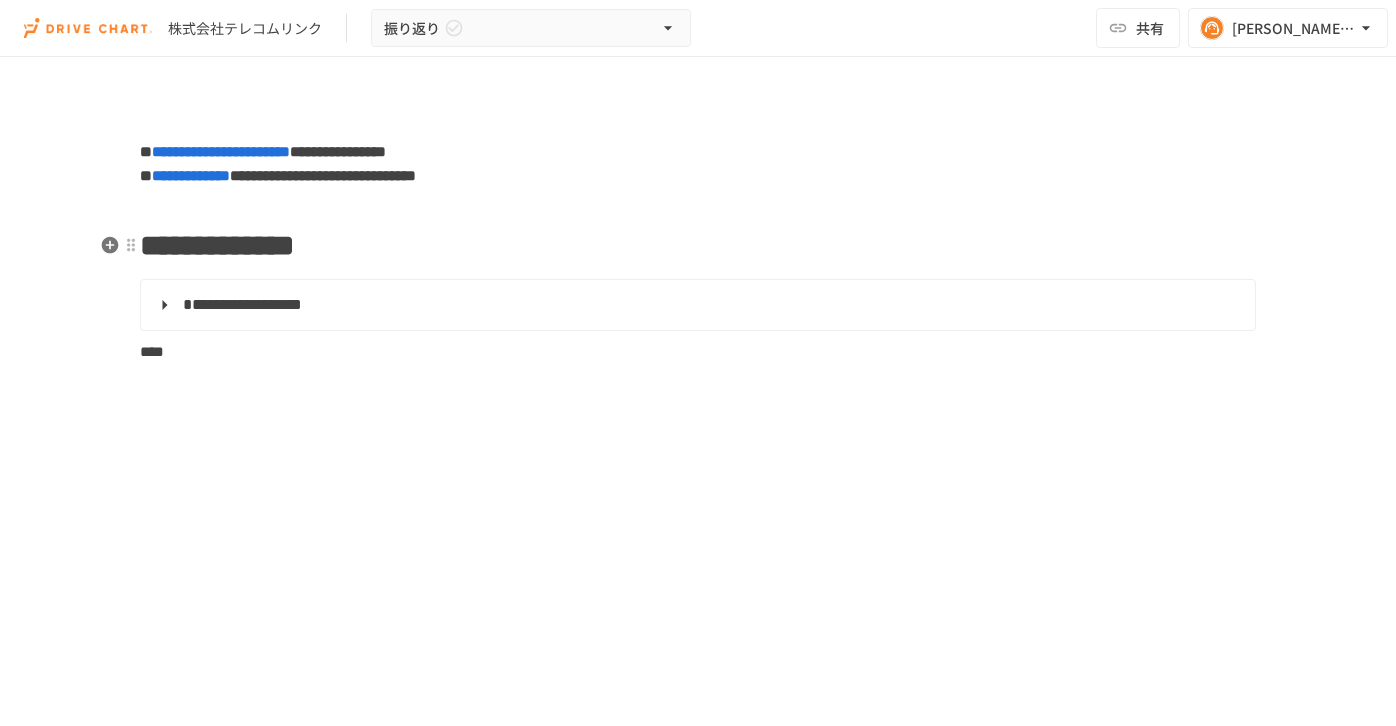 scroll, scrollTop: 0, scrollLeft: 0, axis: both 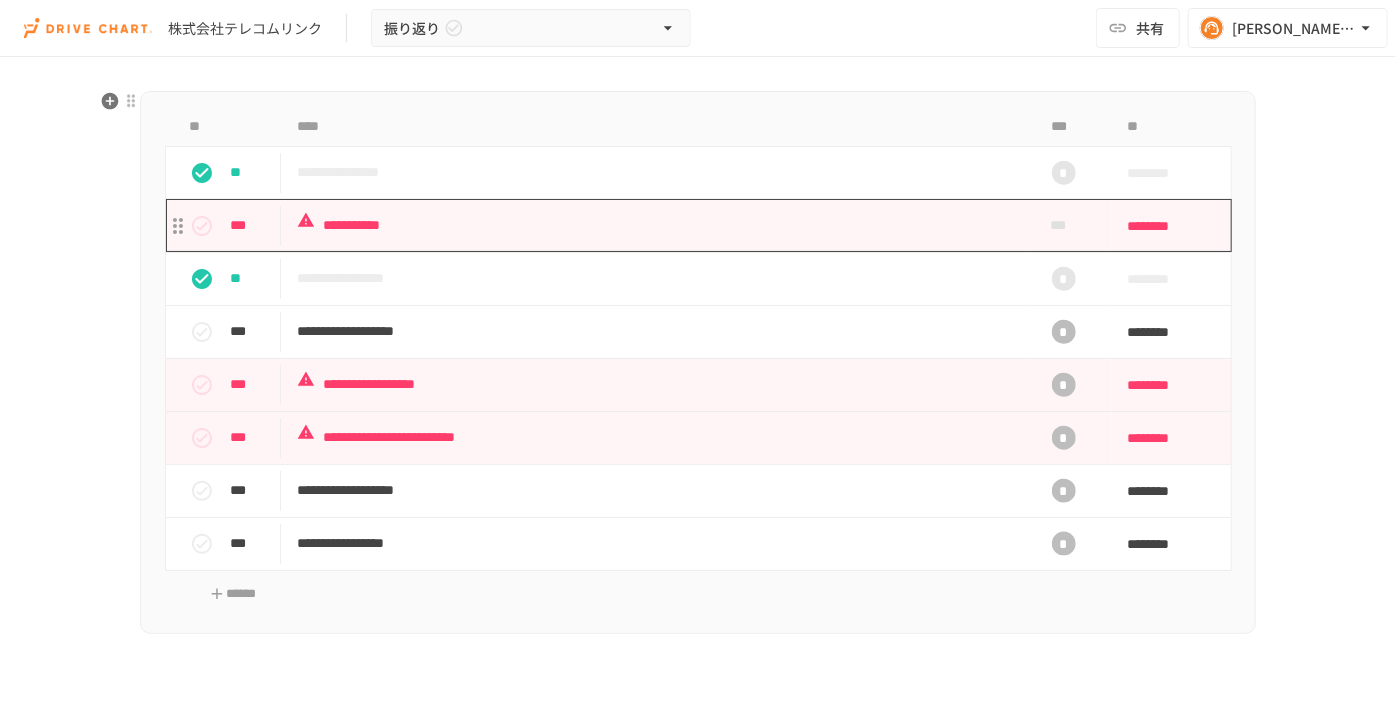 click on "**********" at bounding box center (656, 225) 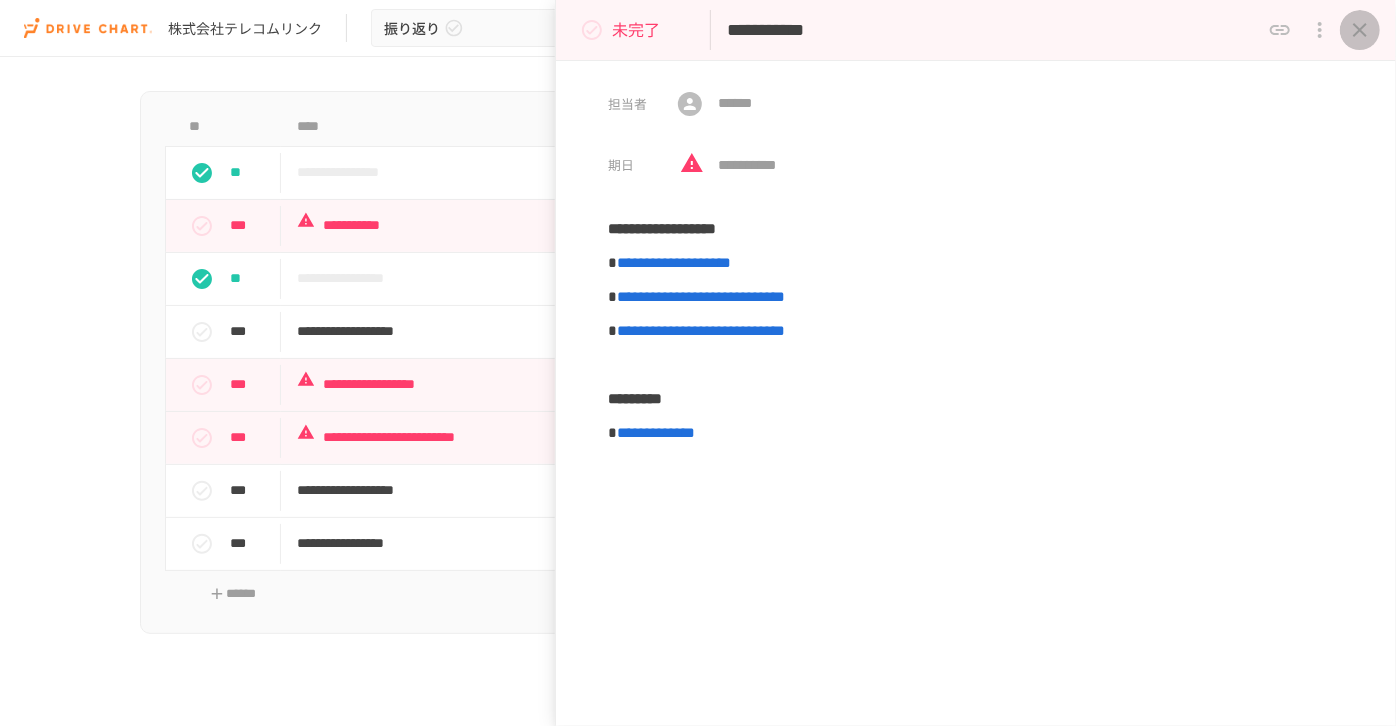 click 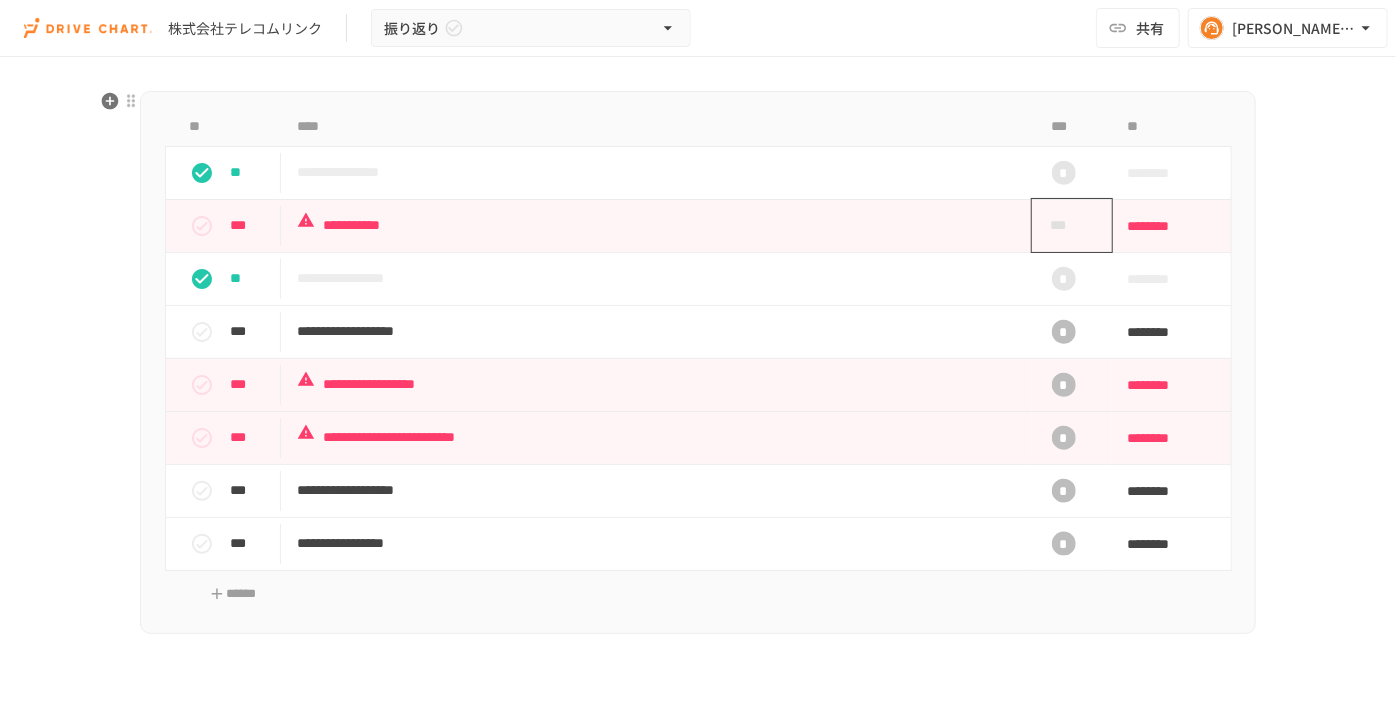 click on "***" at bounding box center [1064, 225] 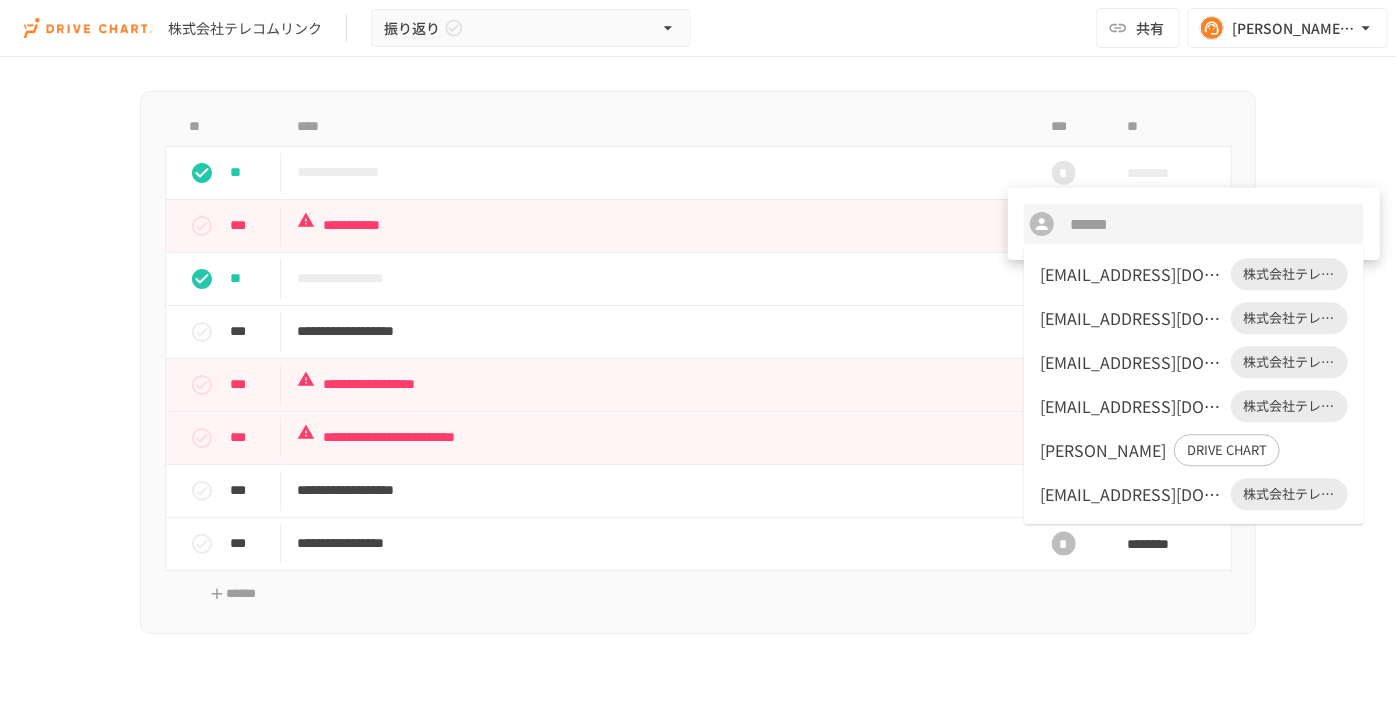 click on "ito.kanako@tc-link.co.jp" at bounding box center (1131, 274) 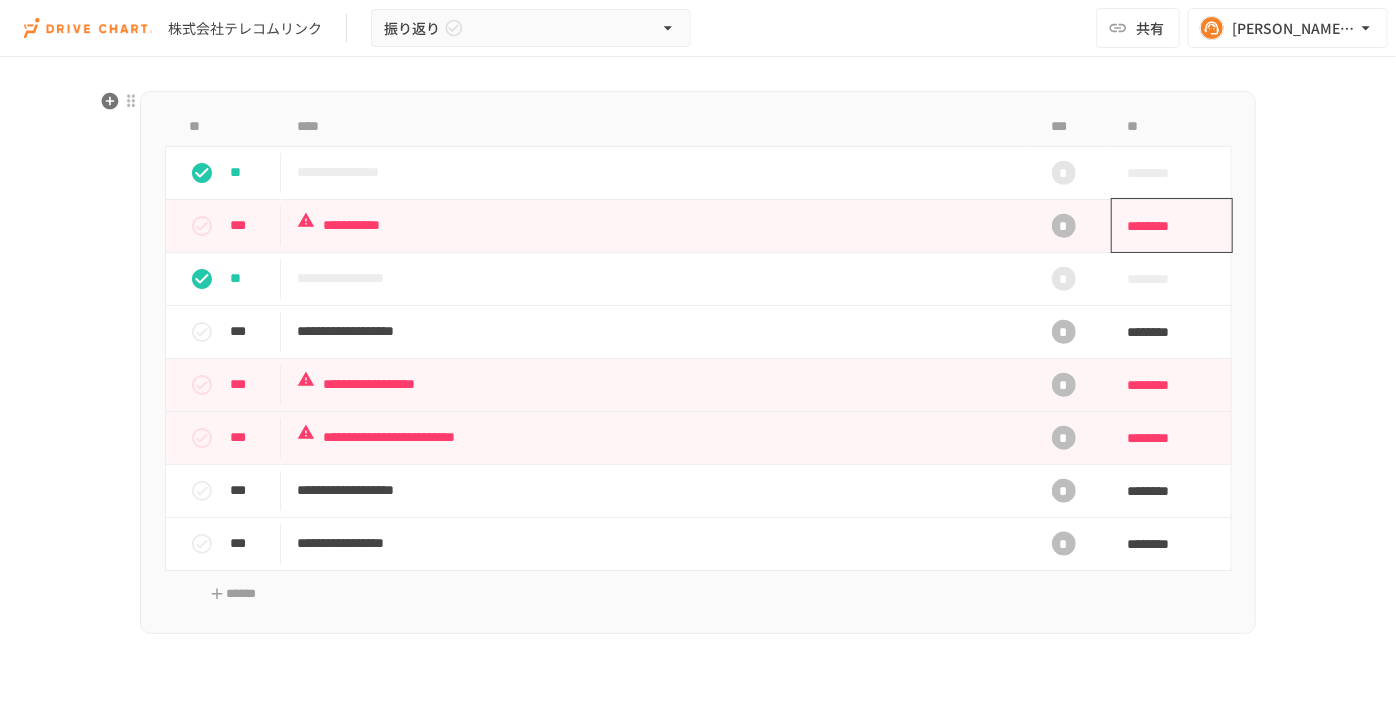 click on "********" at bounding box center (1165, 226) 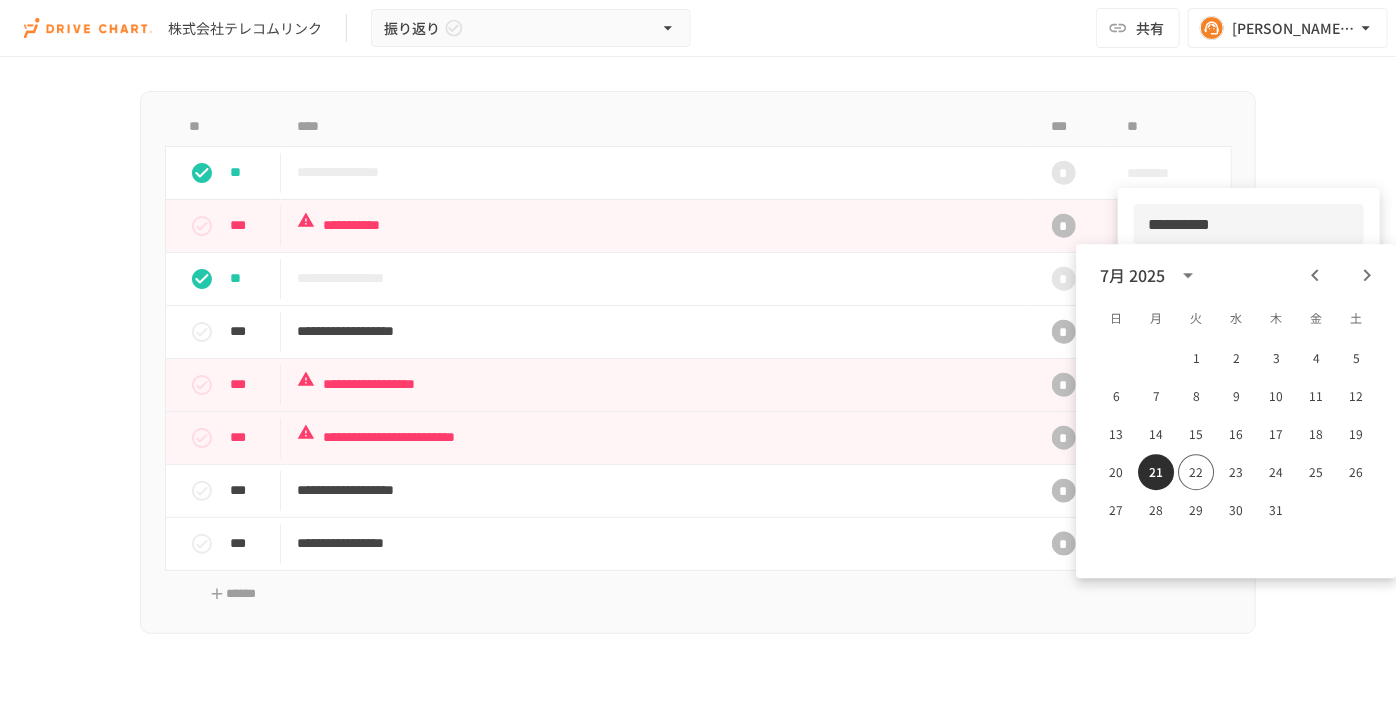 click on "21" at bounding box center (1156, 472) 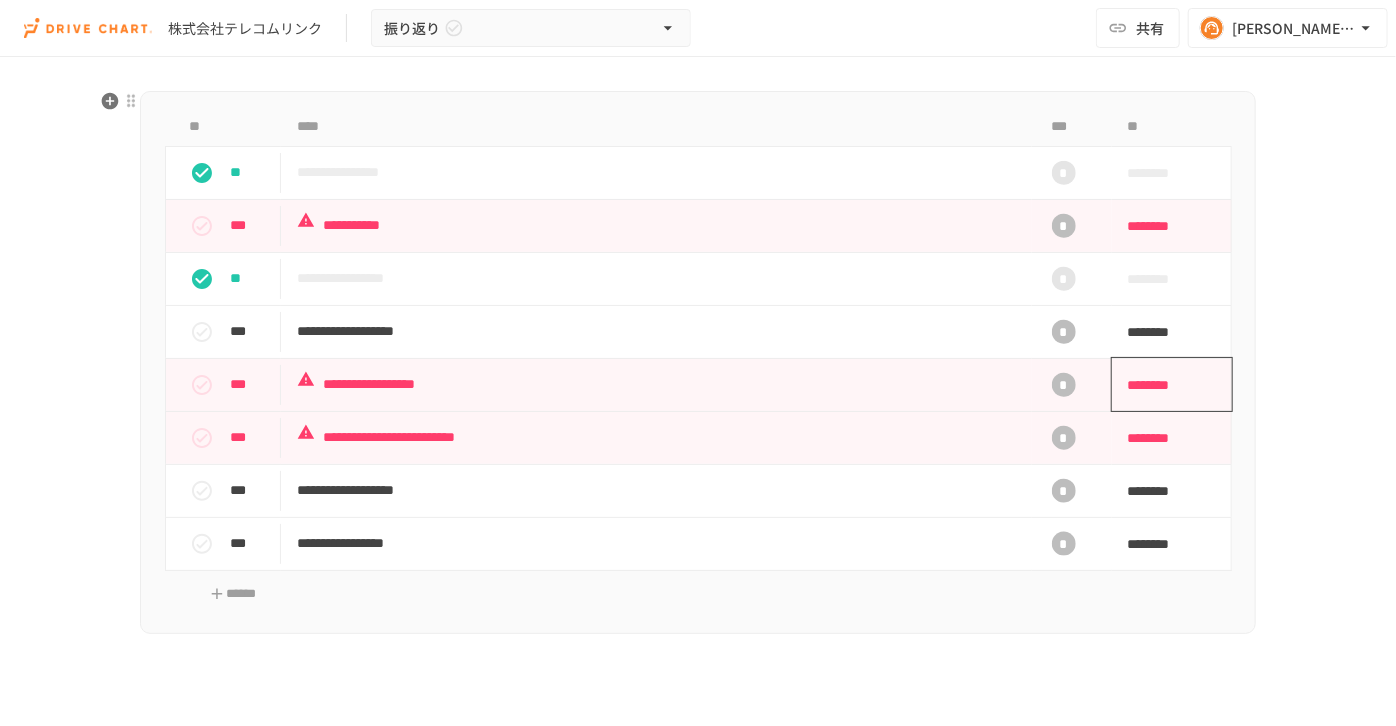 click on "********" at bounding box center (1165, 385) 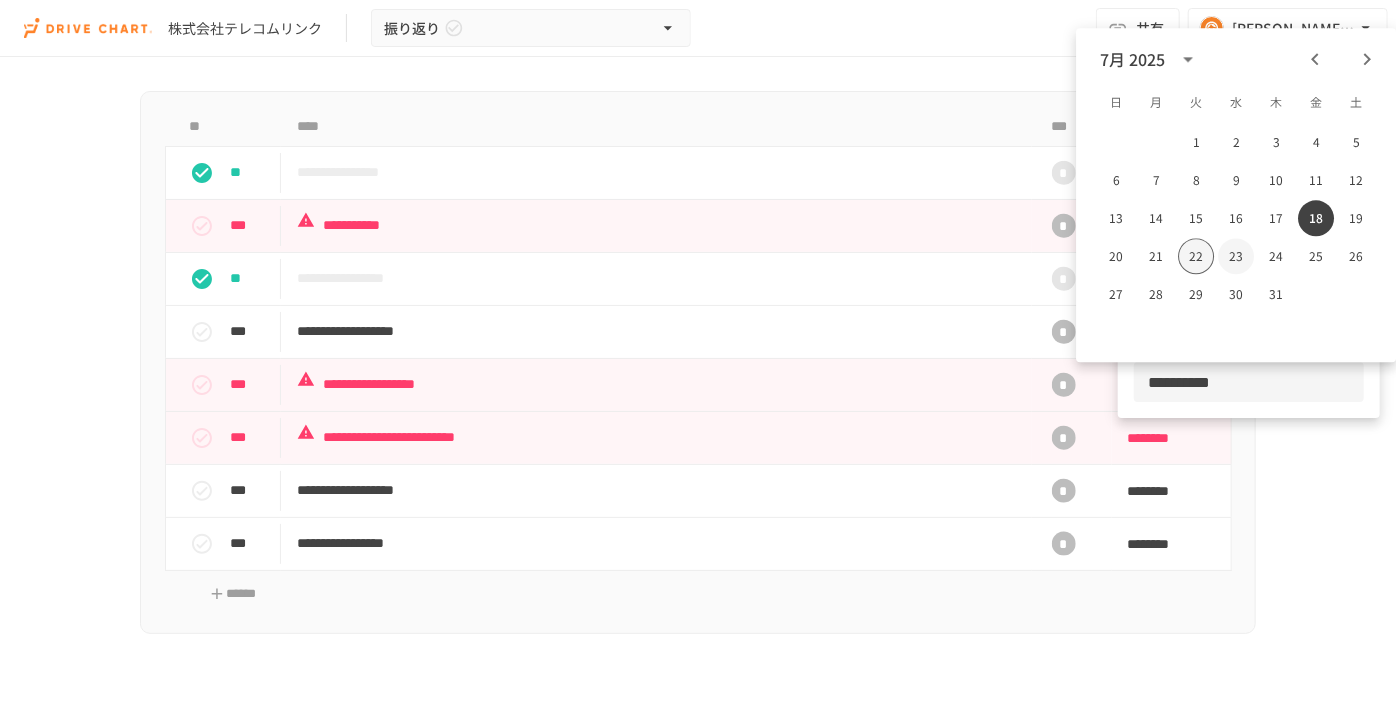 click on "22" at bounding box center [1196, 256] 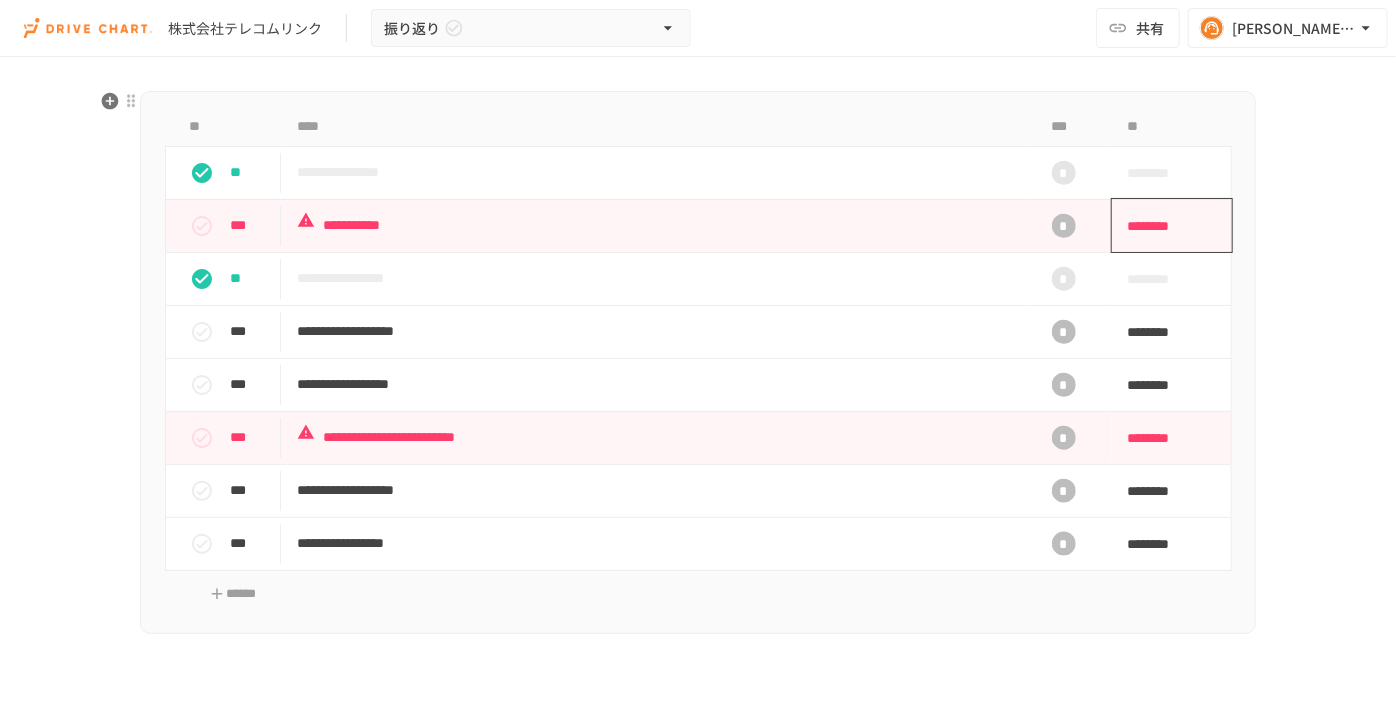 click on "********" at bounding box center [1165, 226] 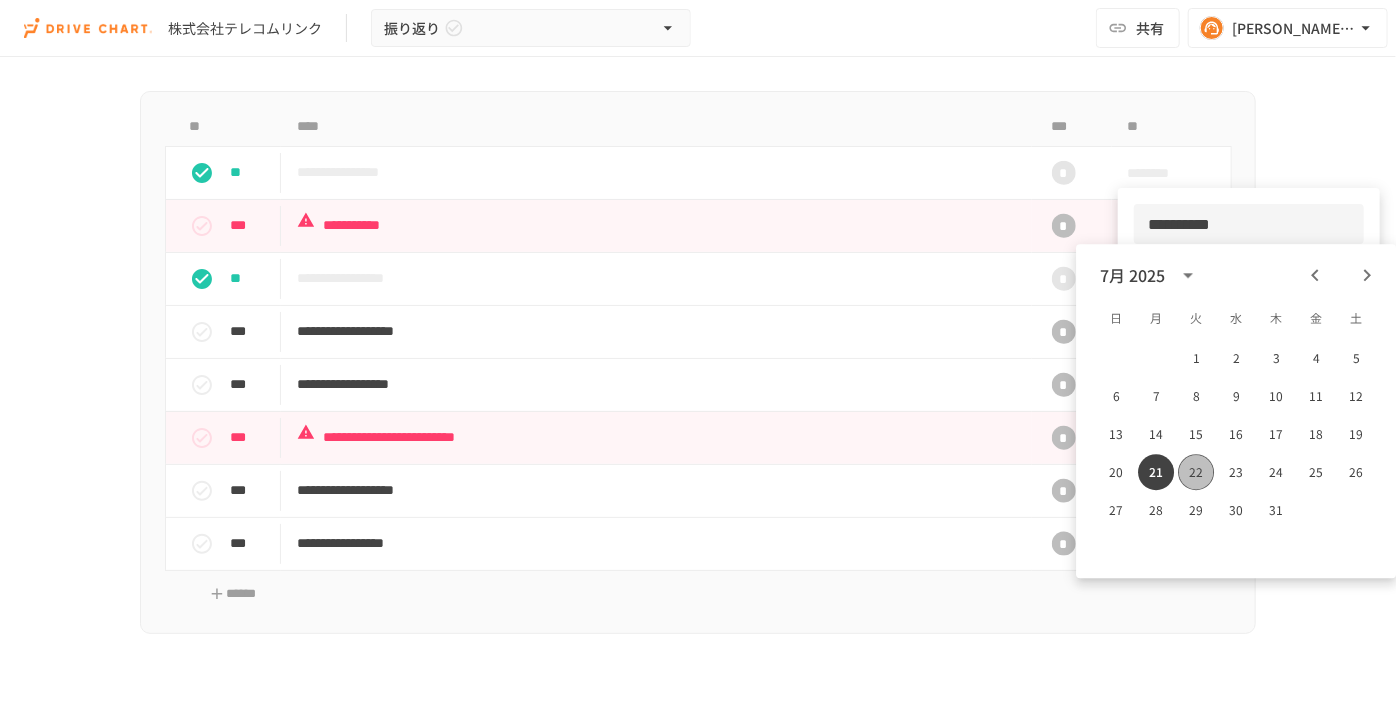 click on "22" at bounding box center [1196, 472] 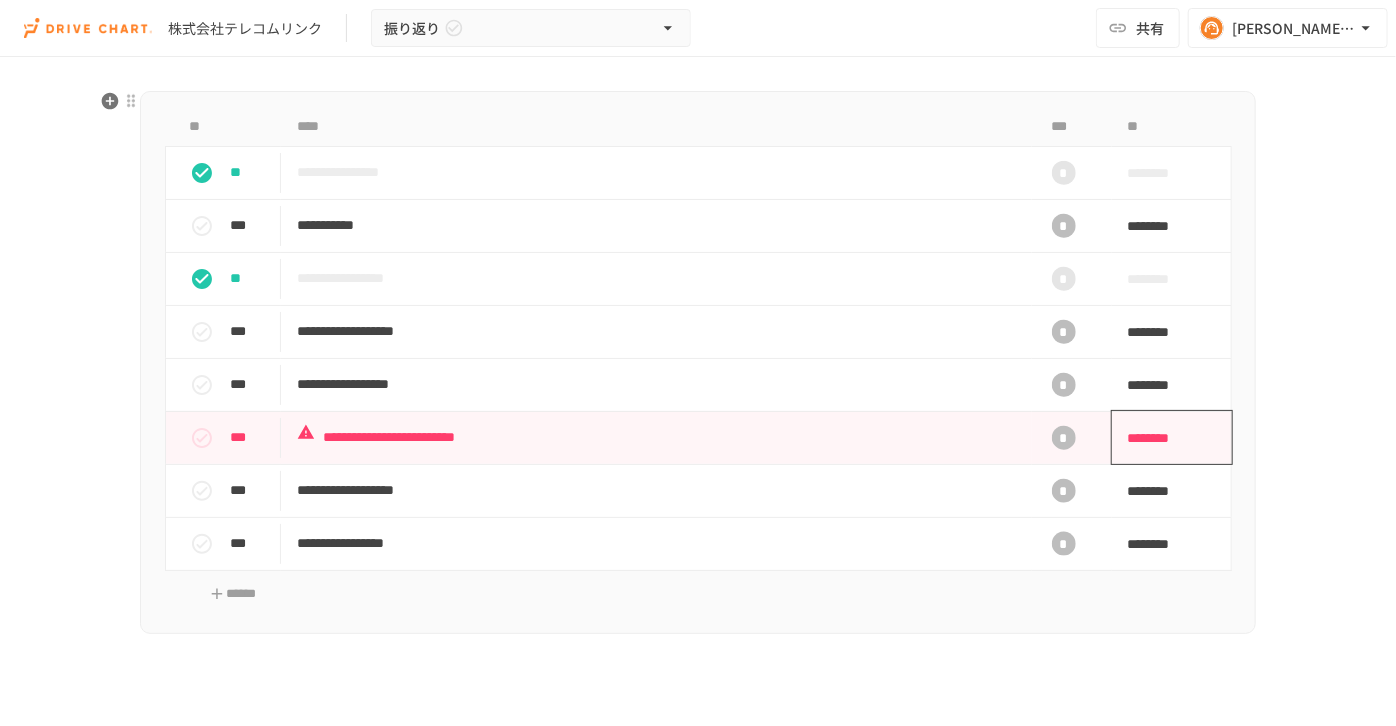 click on "********" at bounding box center [1165, 438] 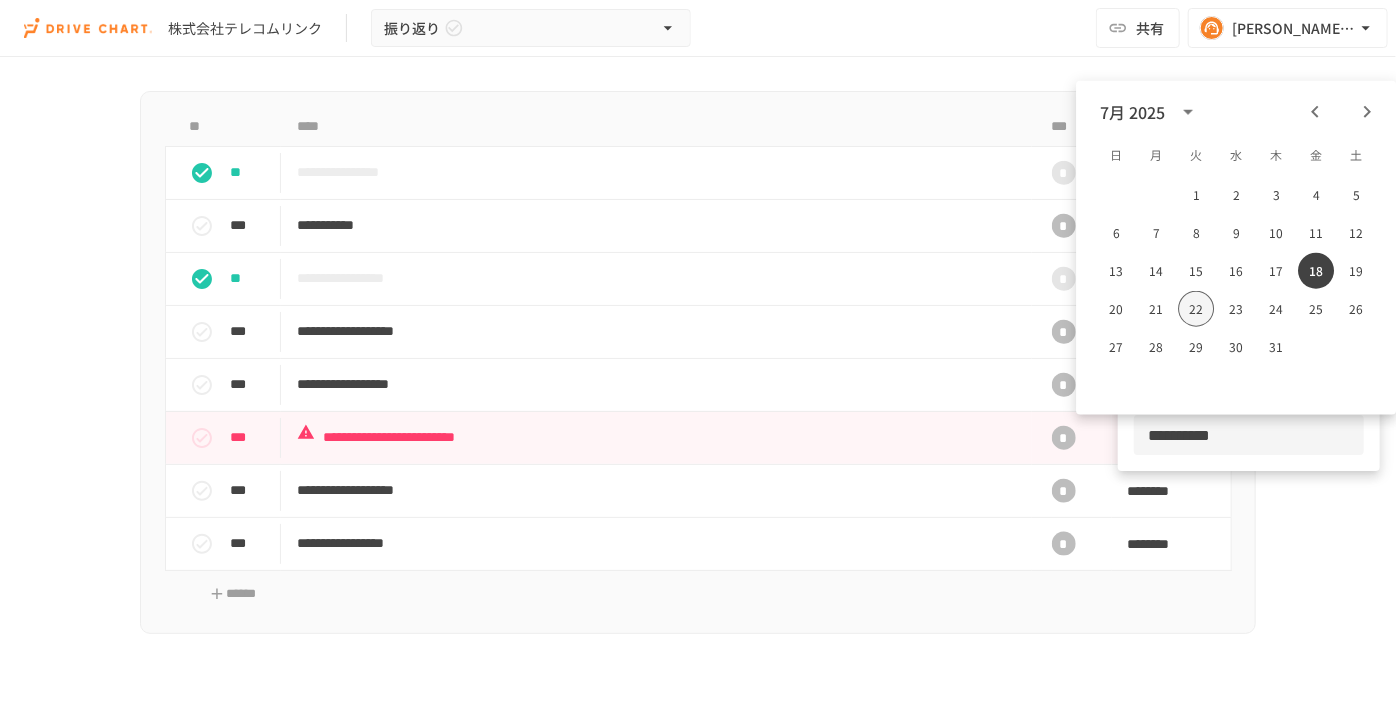 click on "22" at bounding box center [1196, 309] 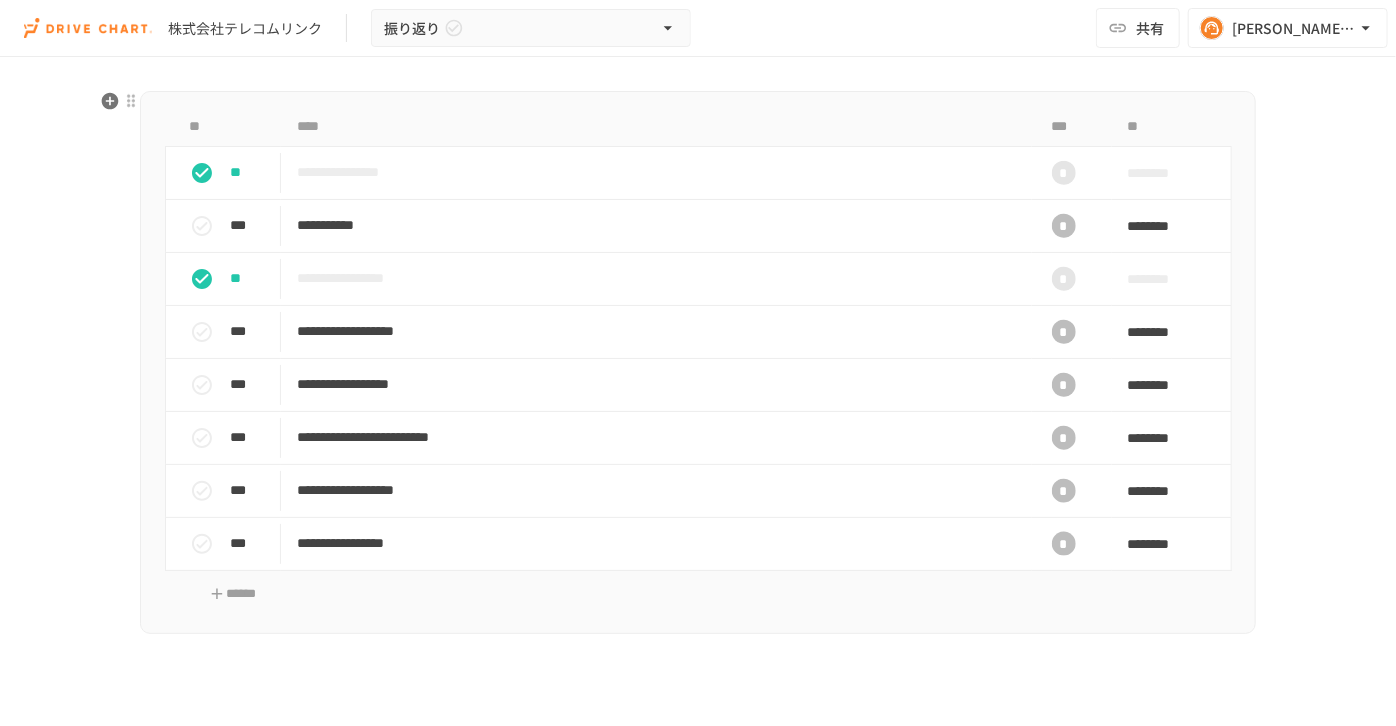 click on "**********" at bounding box center [698, -11] 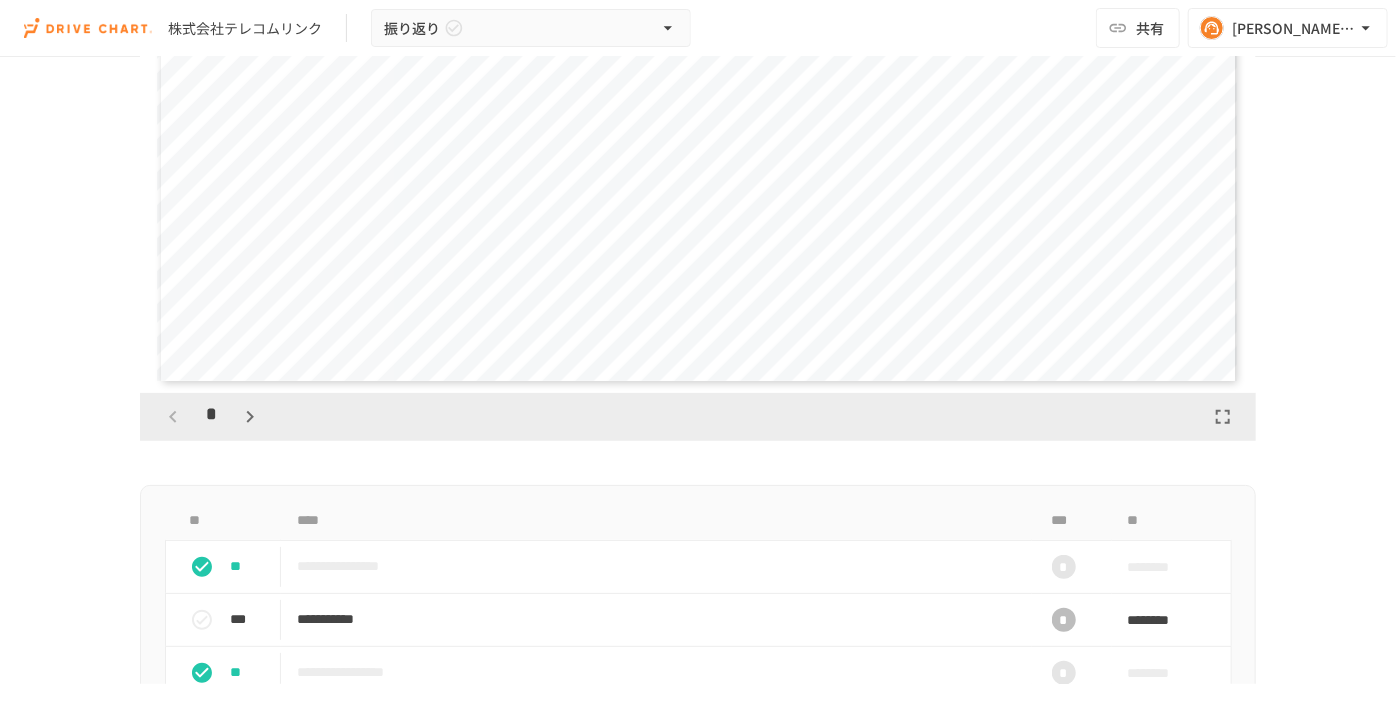 scroll, scrollTop: 454, scrollLeft: 0, axis: vertical 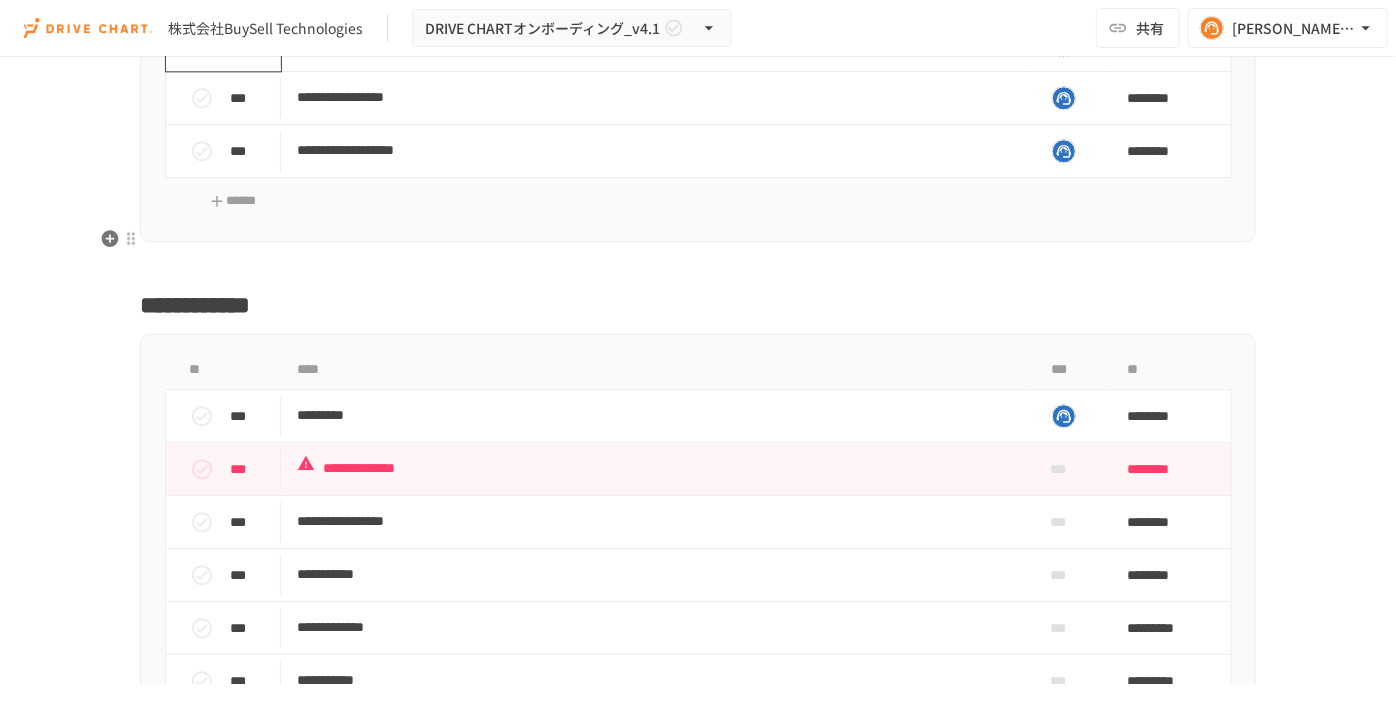 click 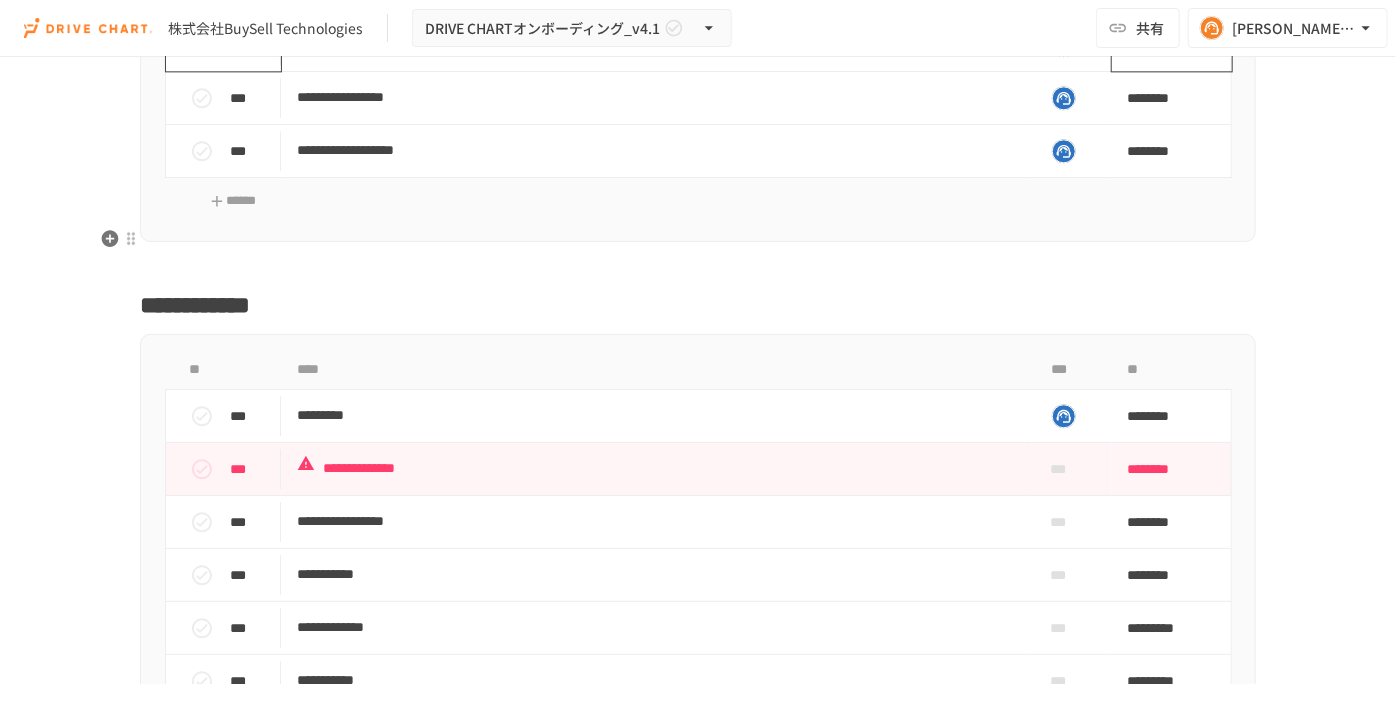 click on "********" at bounding box center [1165, 45] 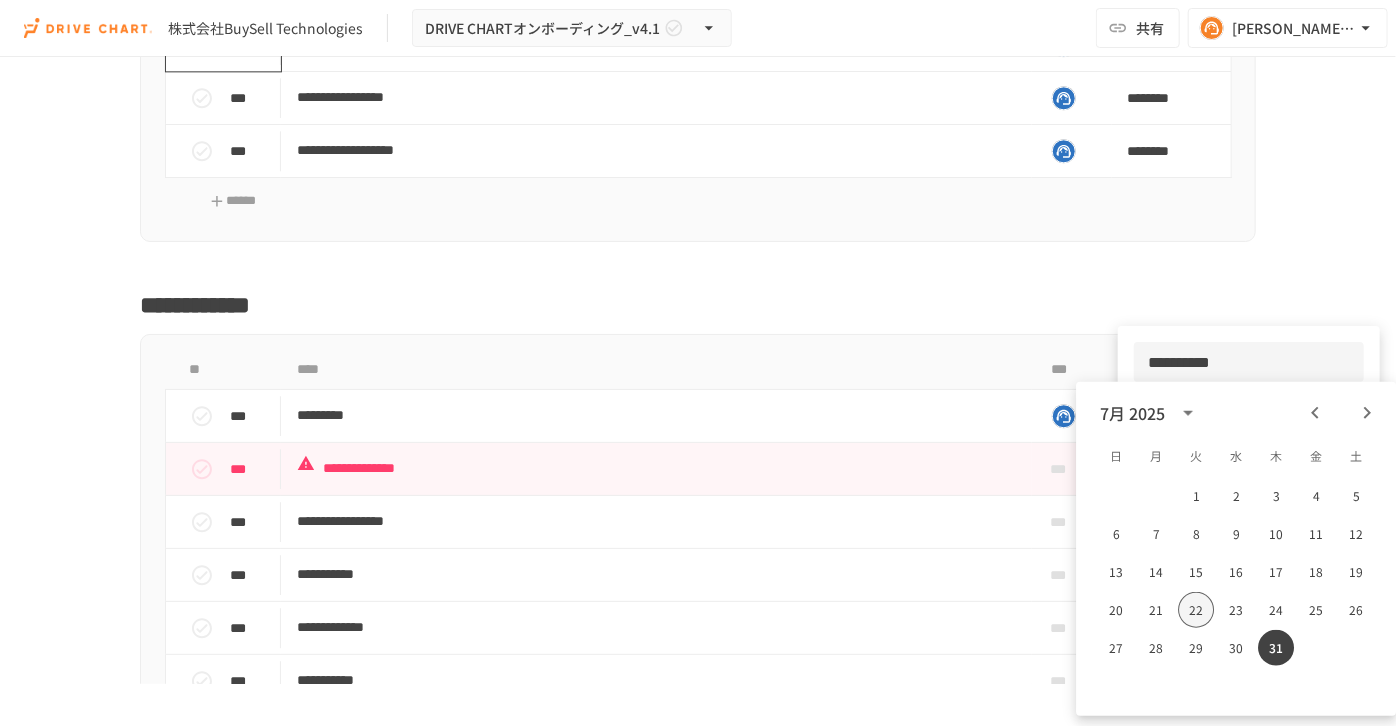 click on "22" at bounding box center (1196, 610) 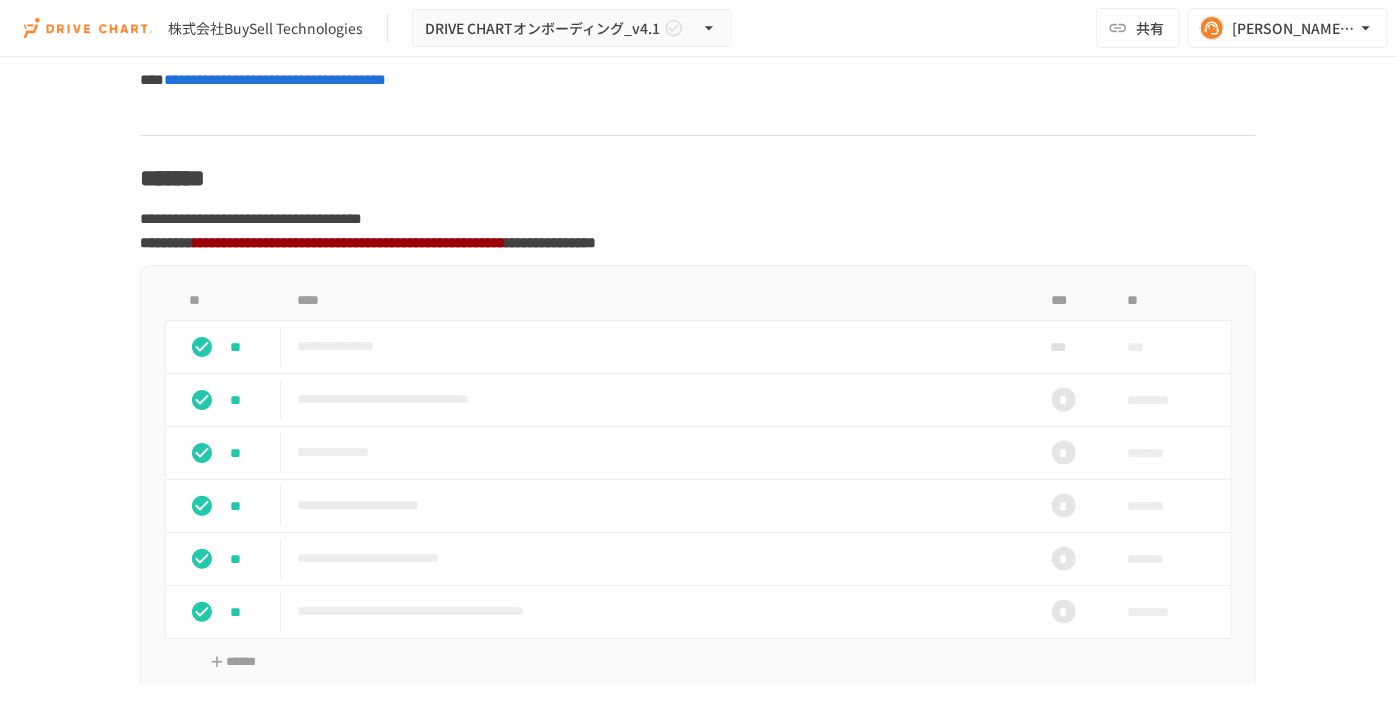 scroll, scrollTop: 1272, scrollLeft: 0, axis: vertical 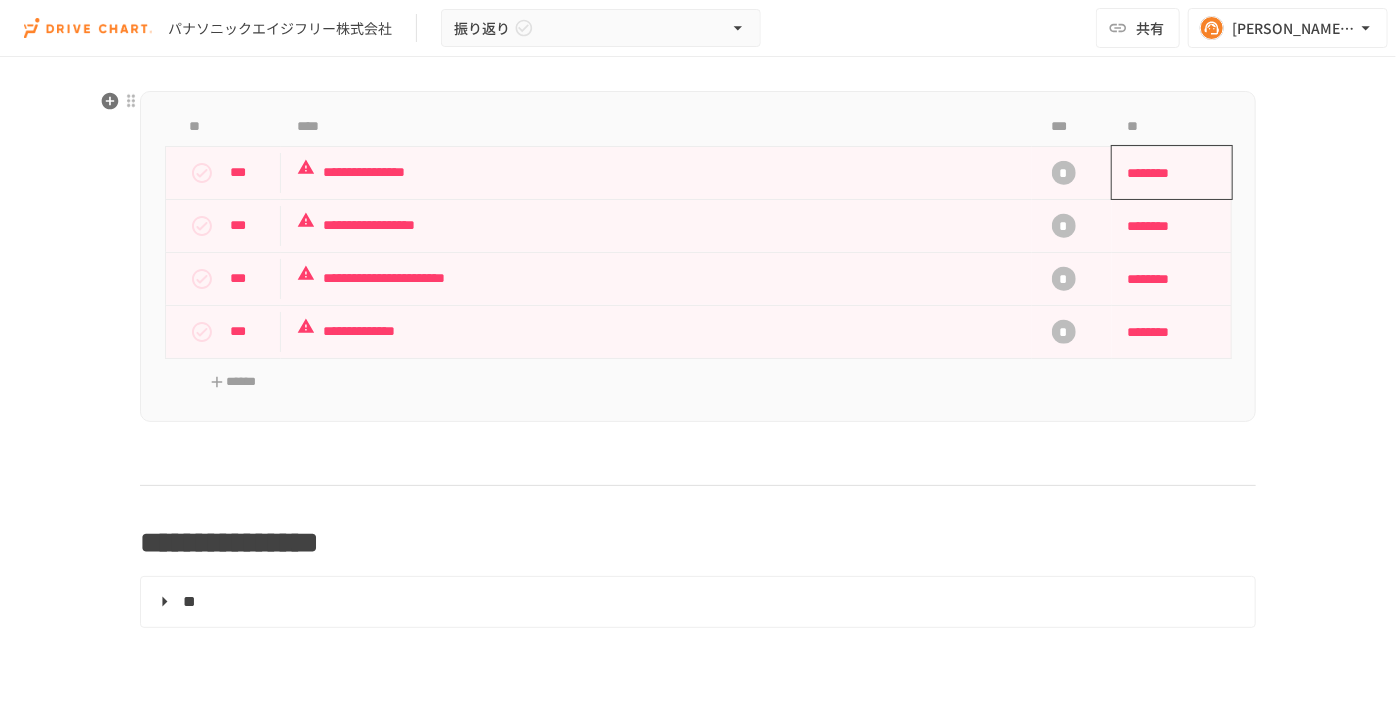 click on "********" at bounding box center [1165, 173] 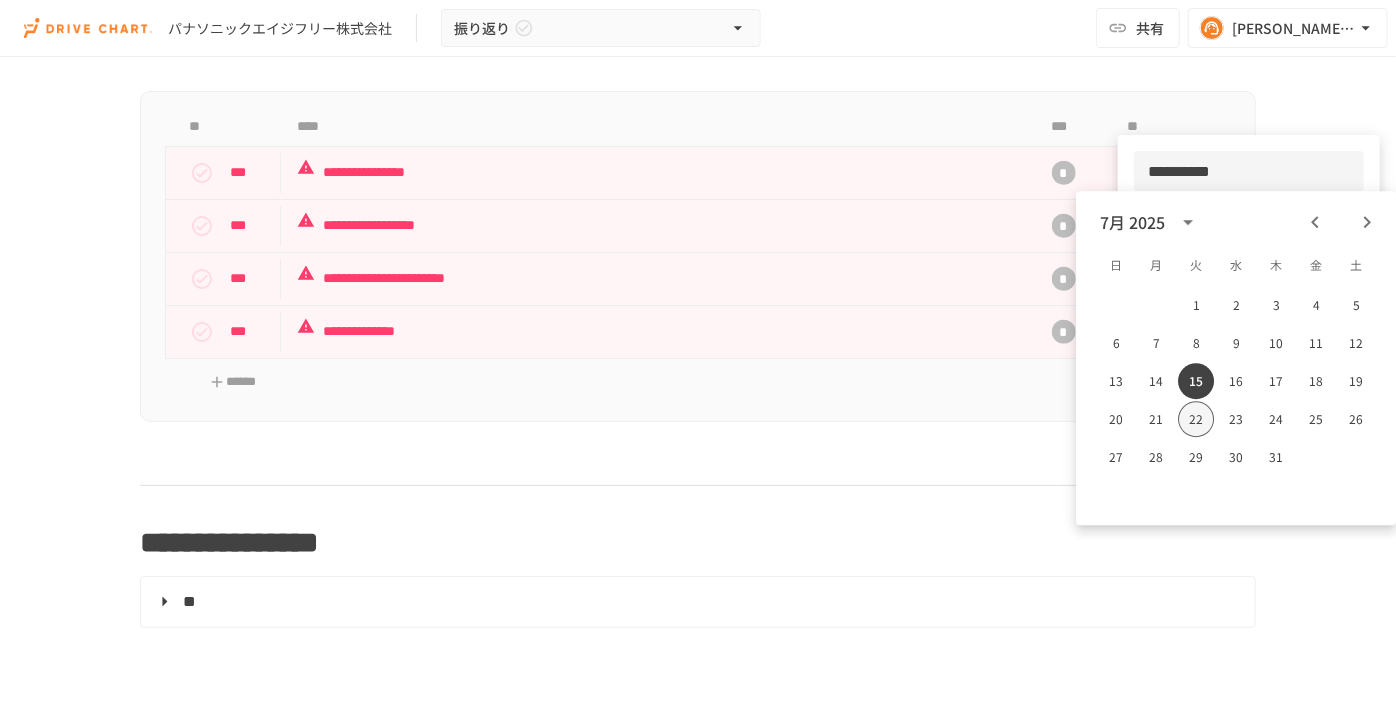 click on "22" at bounding box center (1196, 419) 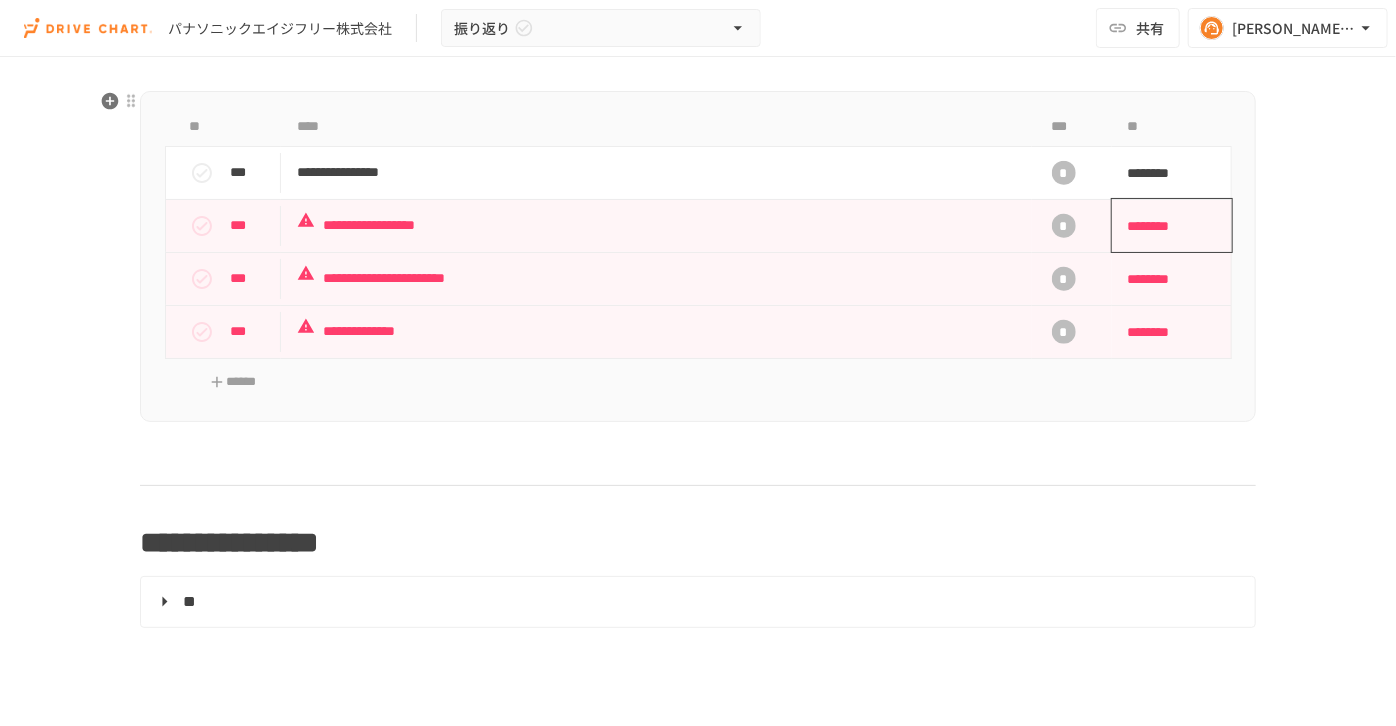 click on "********" at bounding box center (1165, 226) 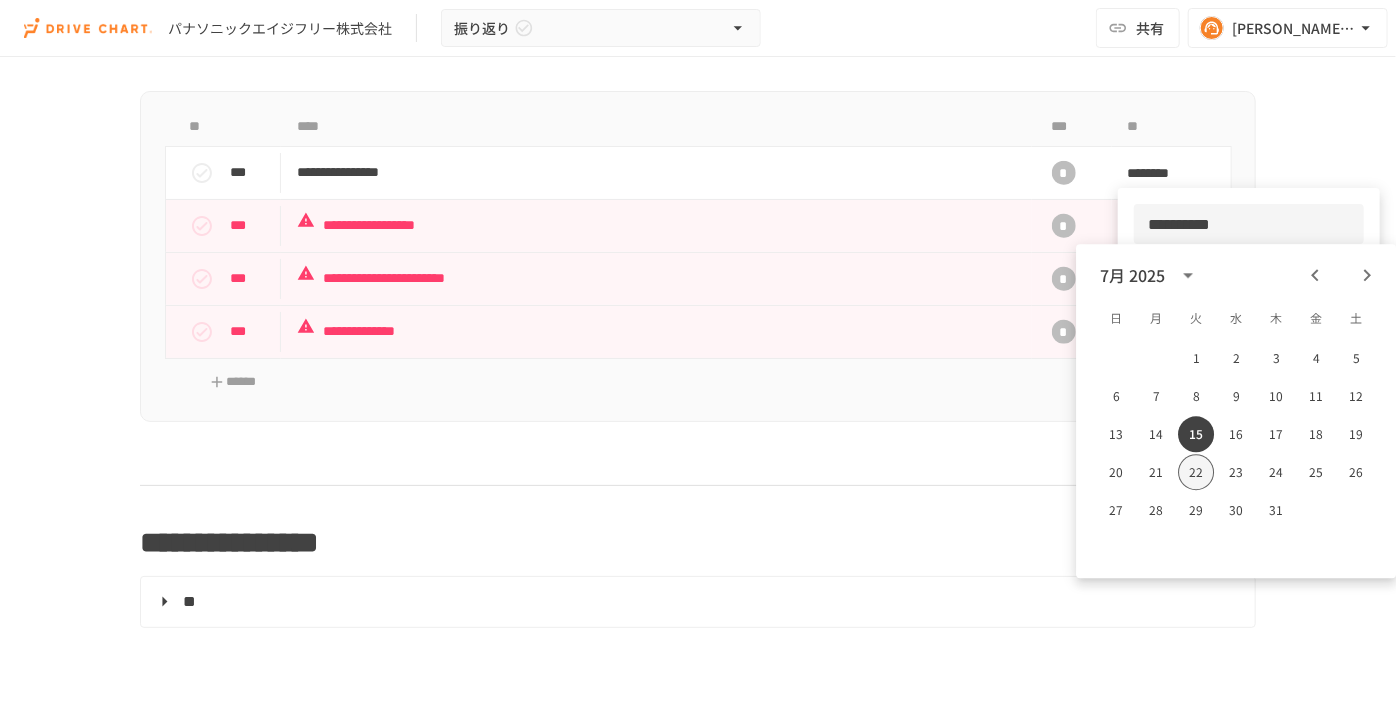click on "22" at bounding box center [1196, 472] 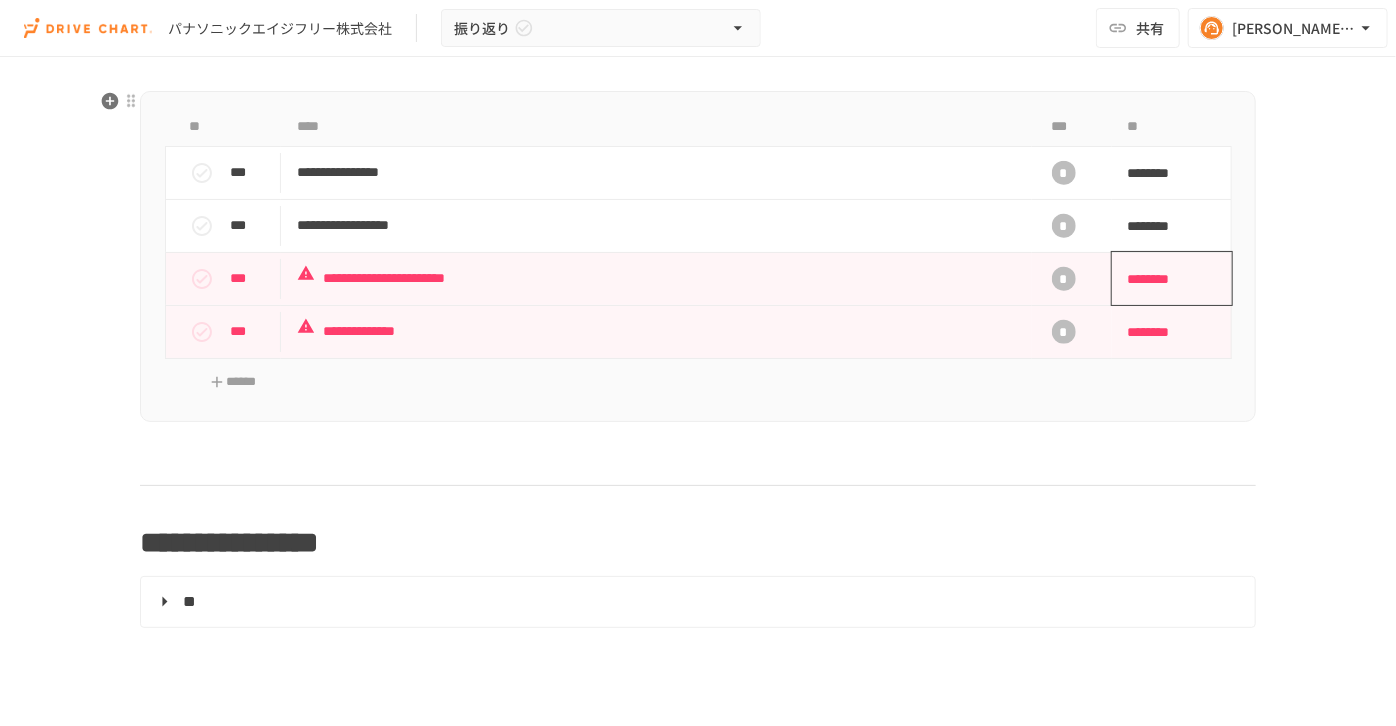 click on "********" at bounding box center (1165, 279) 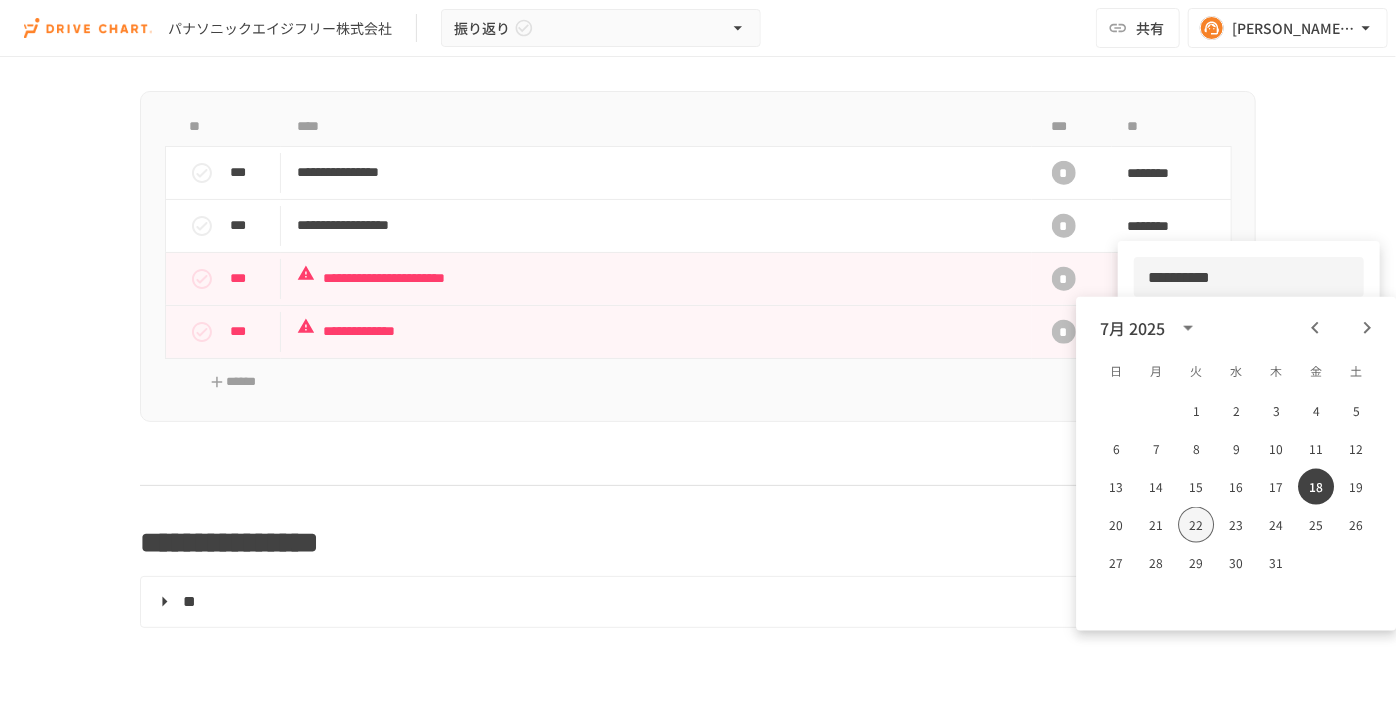 click on "22" at bounding box center (1196, 525) 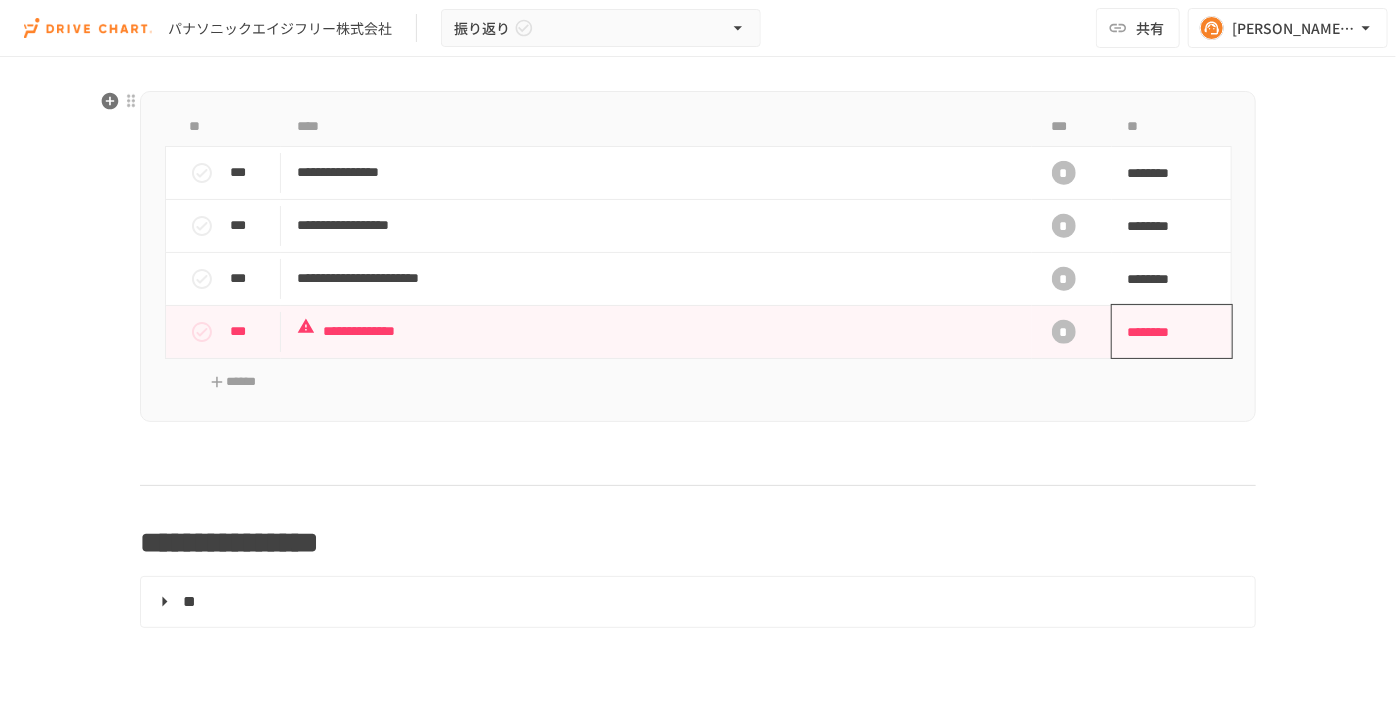 click on "********" at bounding box center [1165, 332] 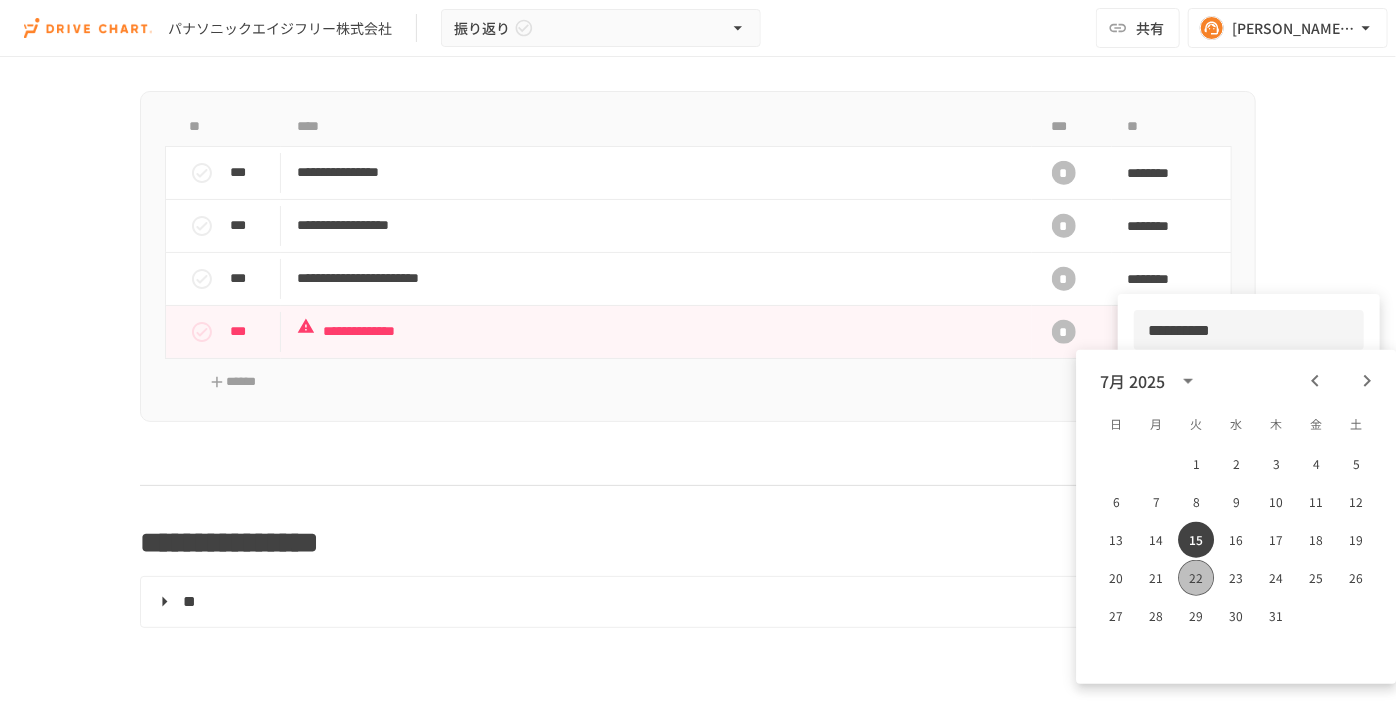 click on "22" at bounding box center (1196, 578) 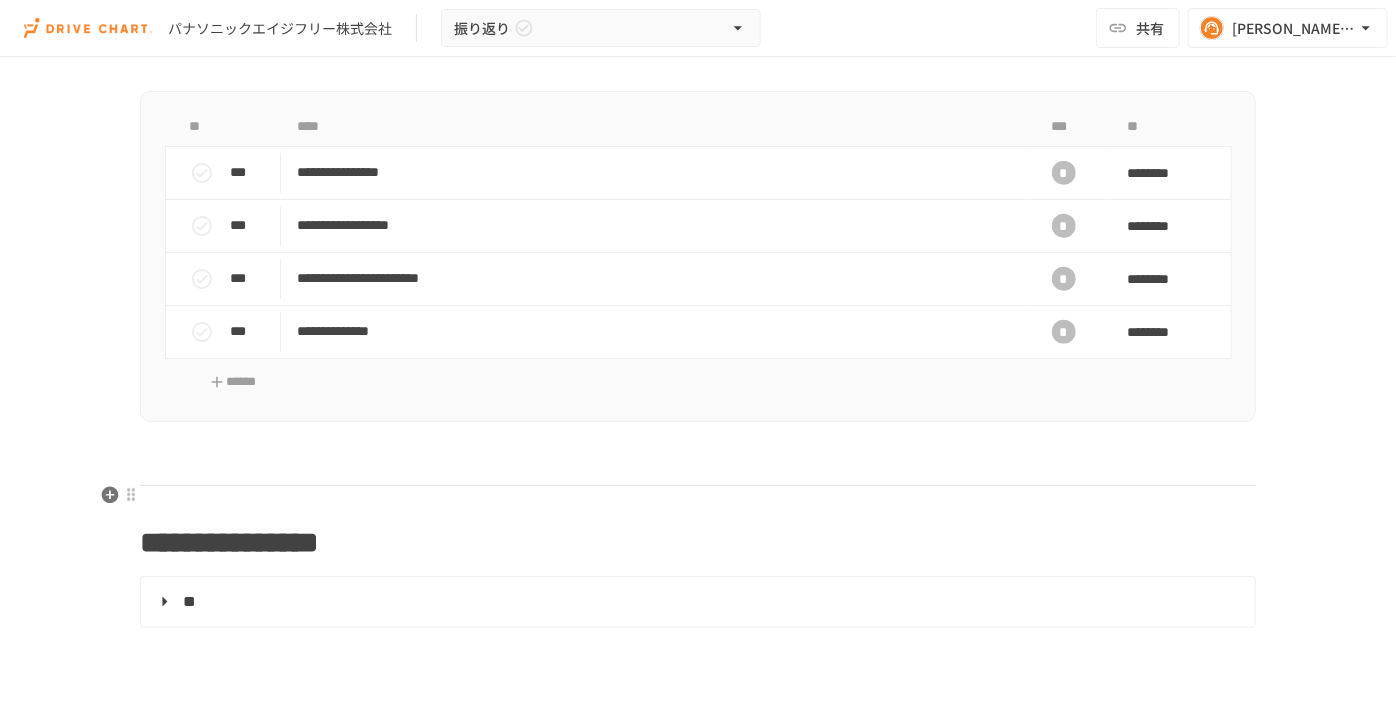 click on "**********" at bounding box center [698, -117] 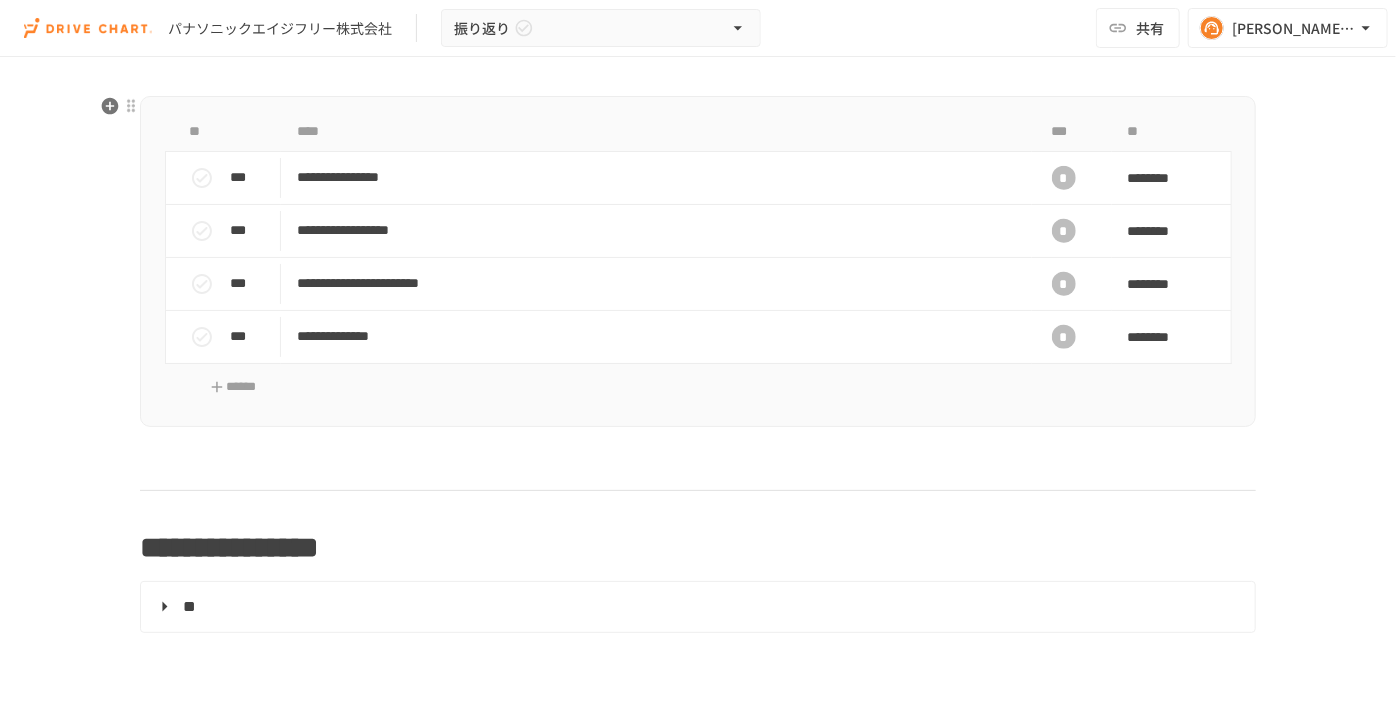 scroll, scrollTop: 818, scrollLeft: 0, axis: vertical 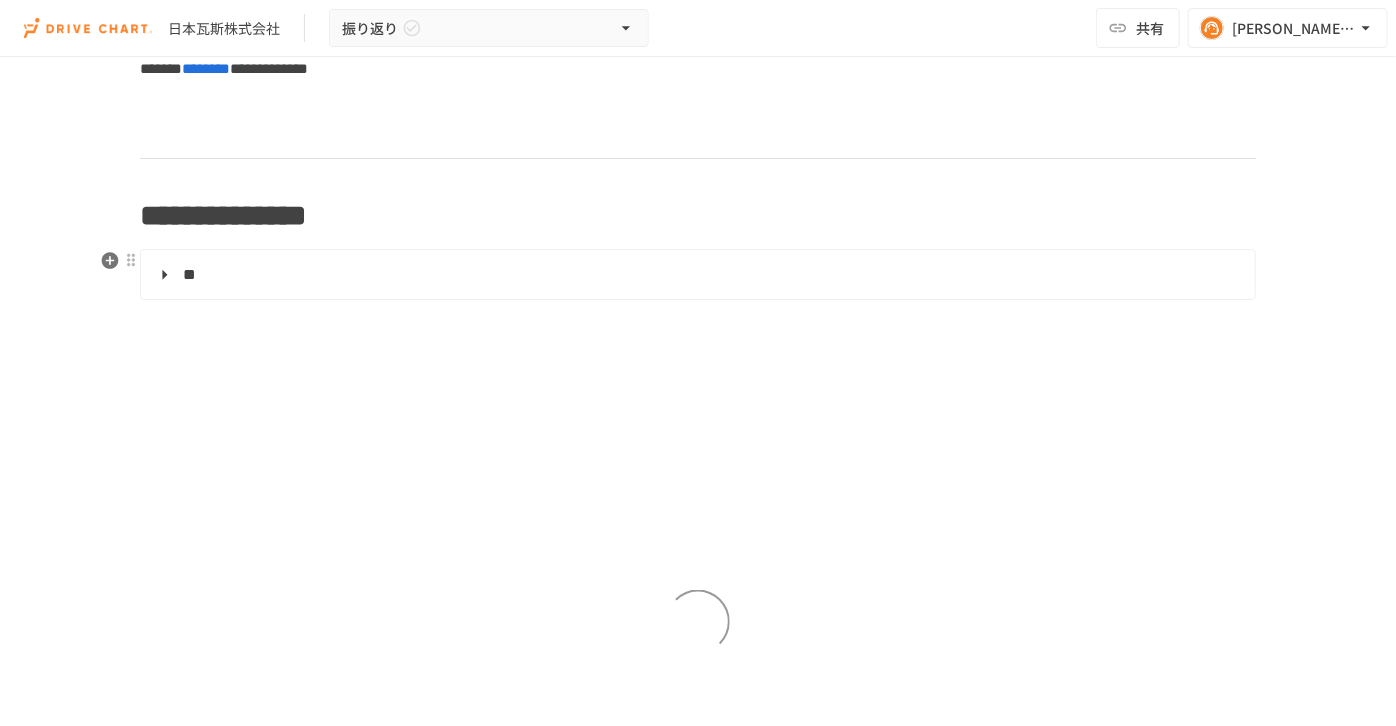 click on "**" at bounding box center [696, 275] 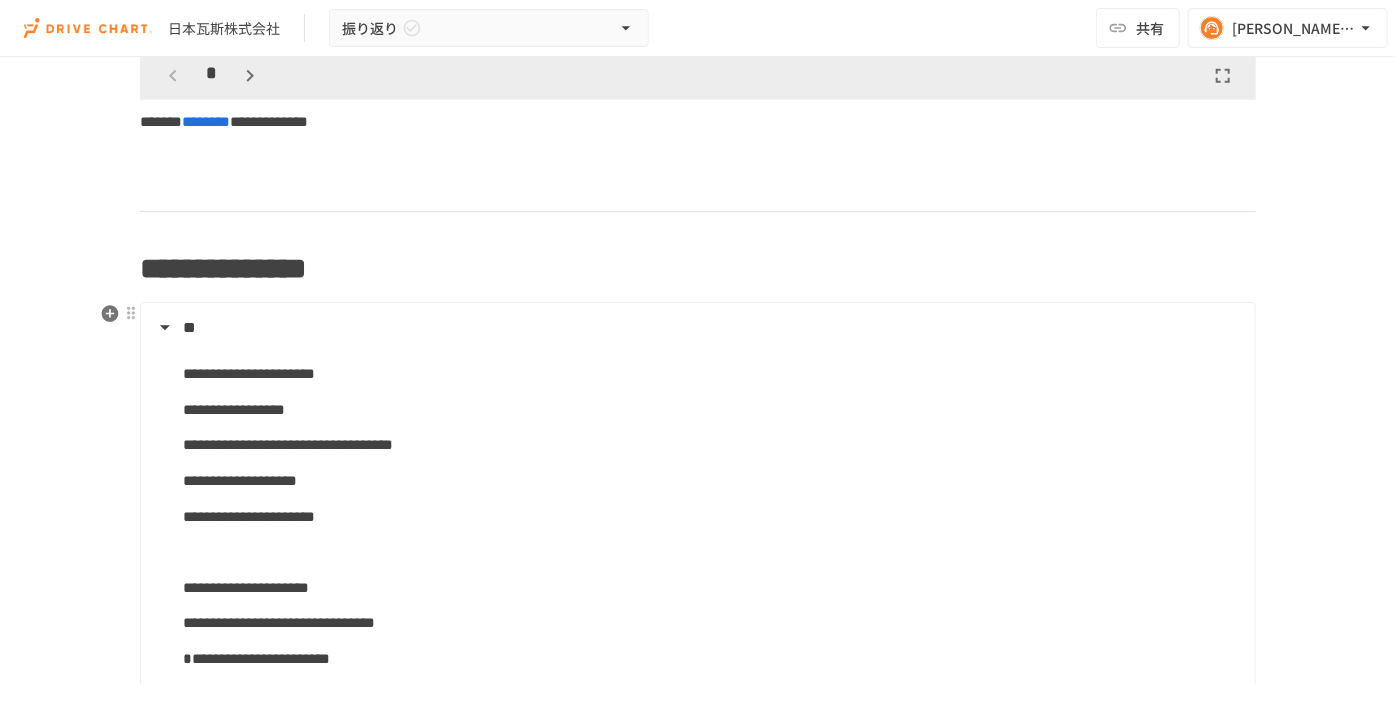 scroll, scrollTop: 1090, scrollLeft: 0, axis: vertical 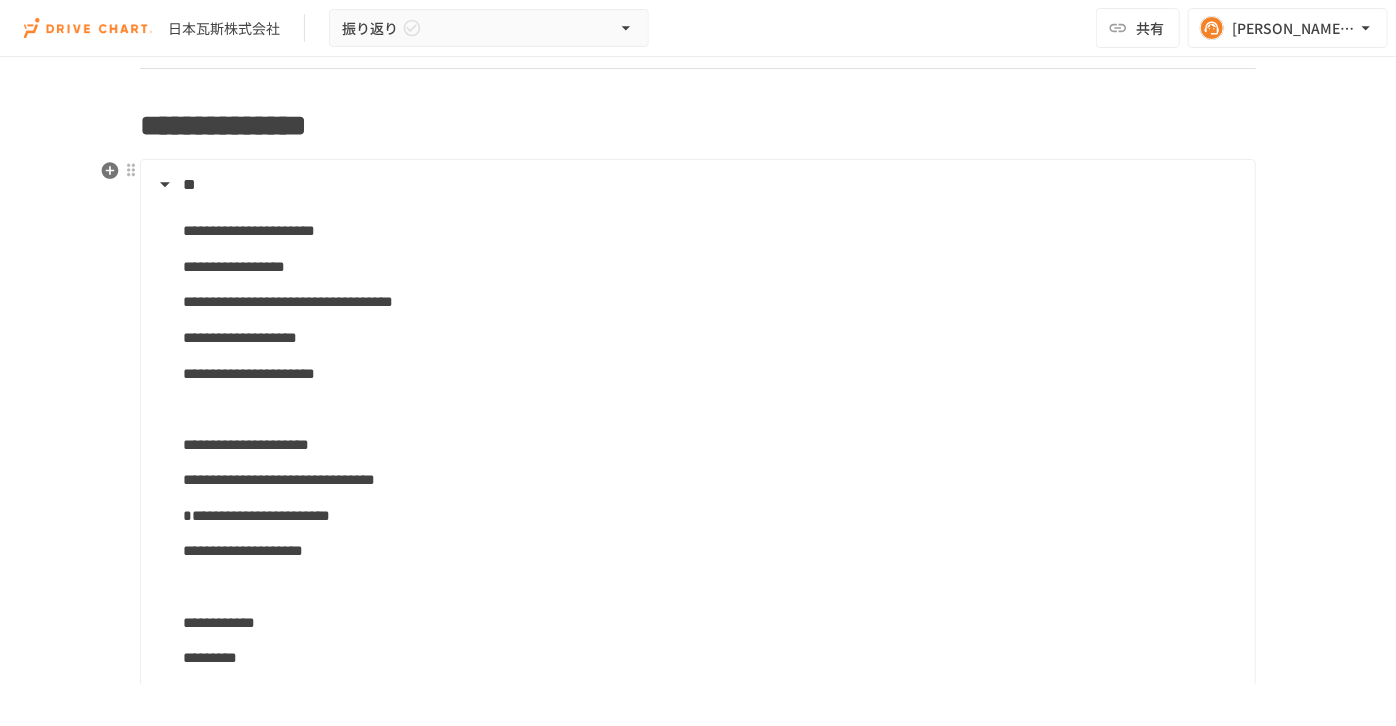 click on "**********" at bounding box center [711, 445] 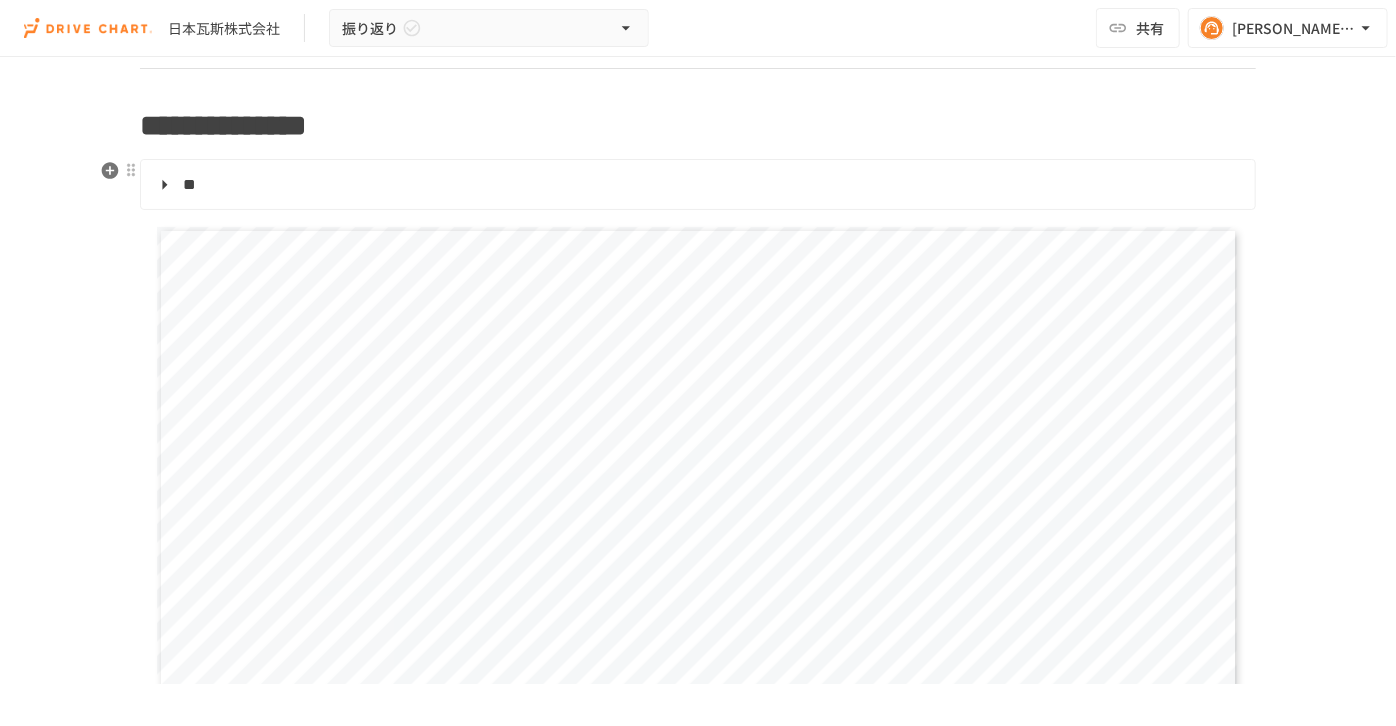 click on "**" at bounding box center (696, 185) 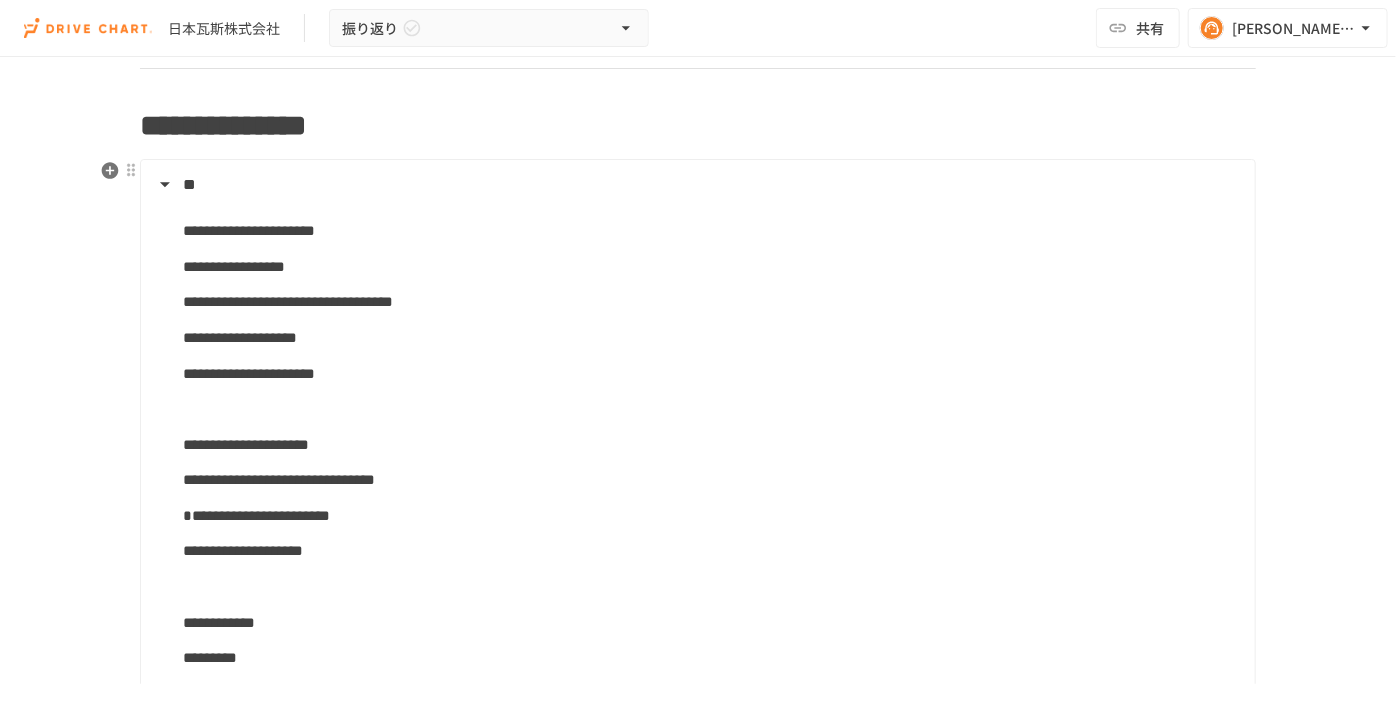 click on "**********" at bounding box center [288, 301] 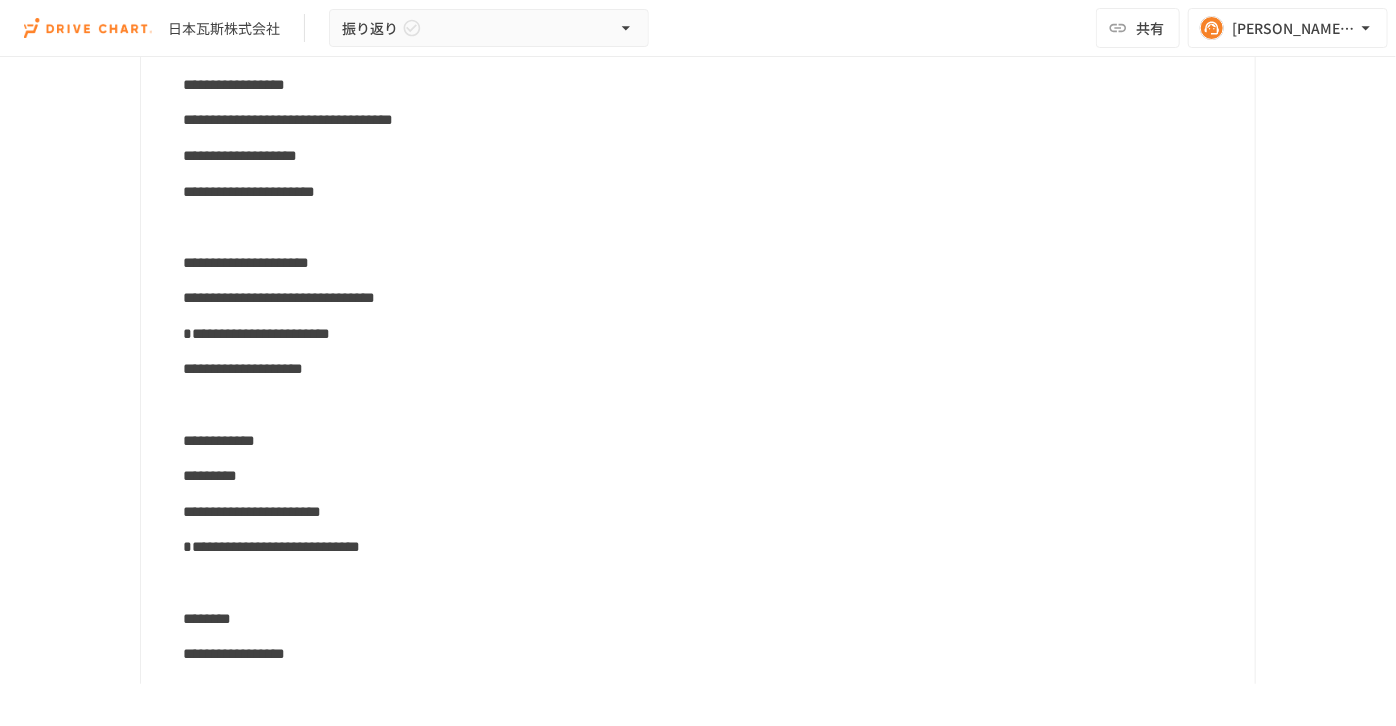 click on "**********" at bounding box center (696, 359) 